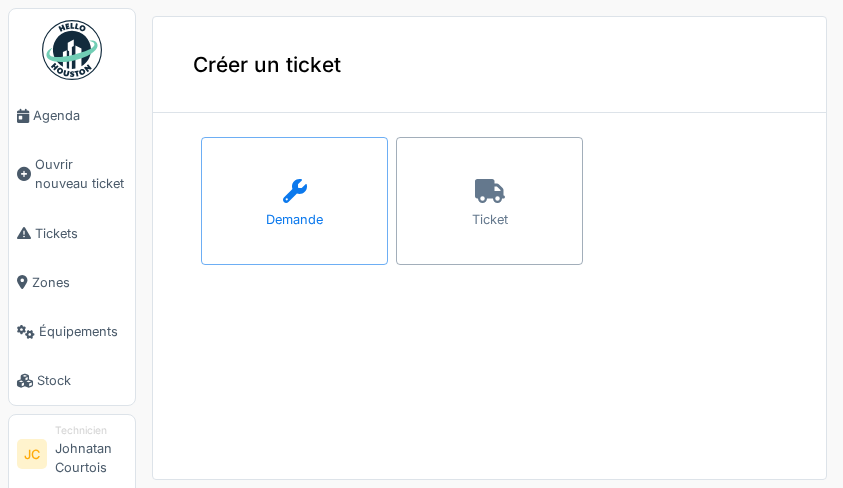 scroll, scrollTop: 0, scrollLeft: 0, axis: both 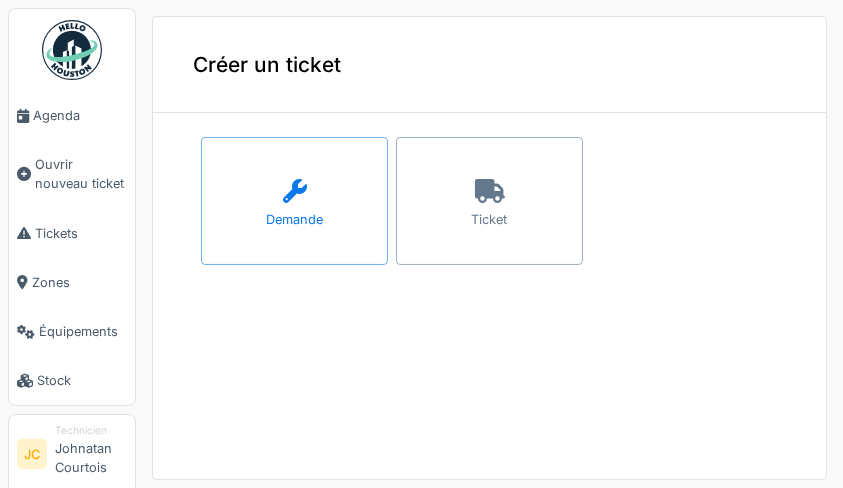 click 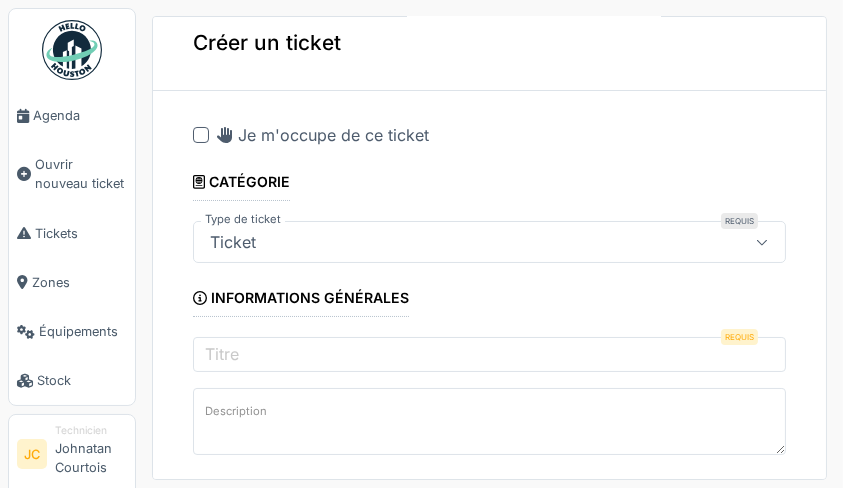 scroll, scrollTop: 27, scrollLeft: 0, axis: vertical 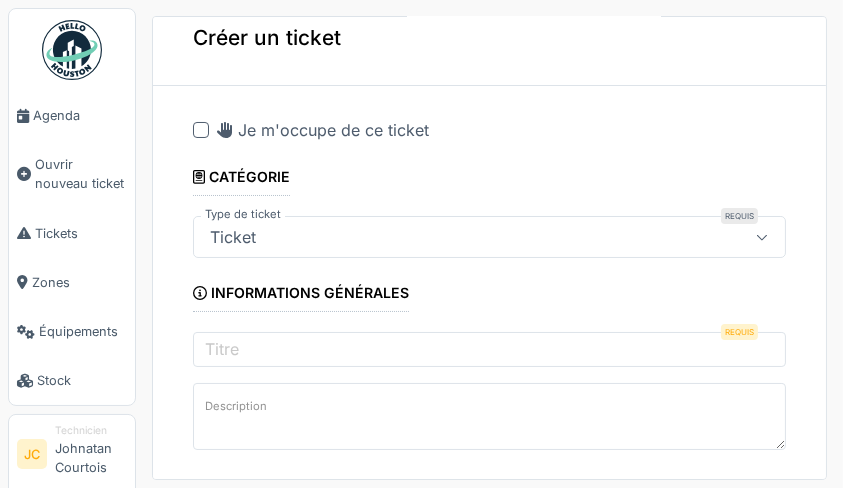 click at bounding box center (201, 130) 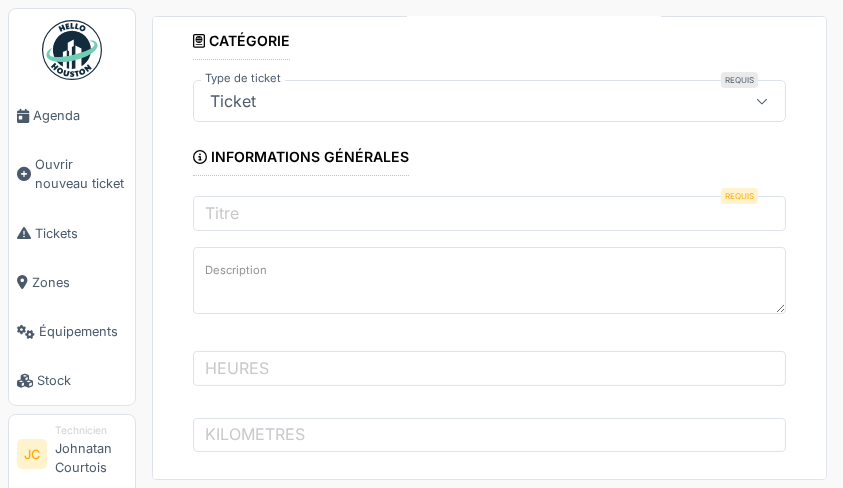 scroll, scrollTop: 165, scrollLeft: 0, axis: vertical 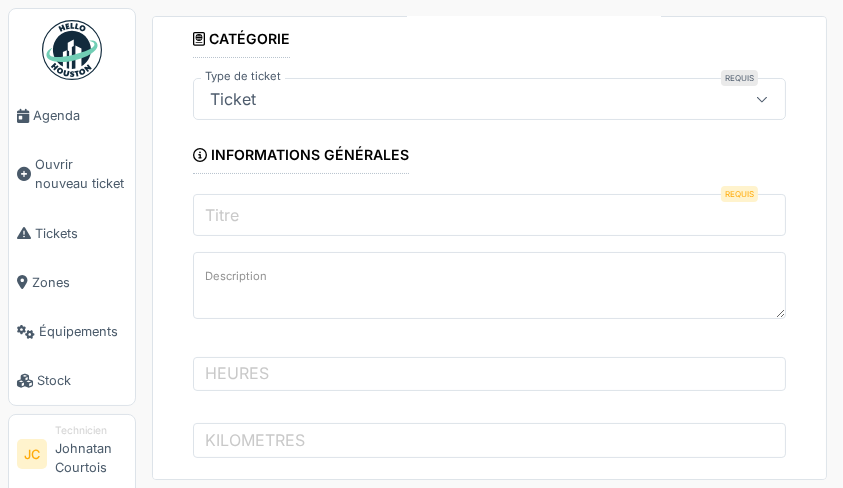 click on "Titre" at bounding box center [489, 215] 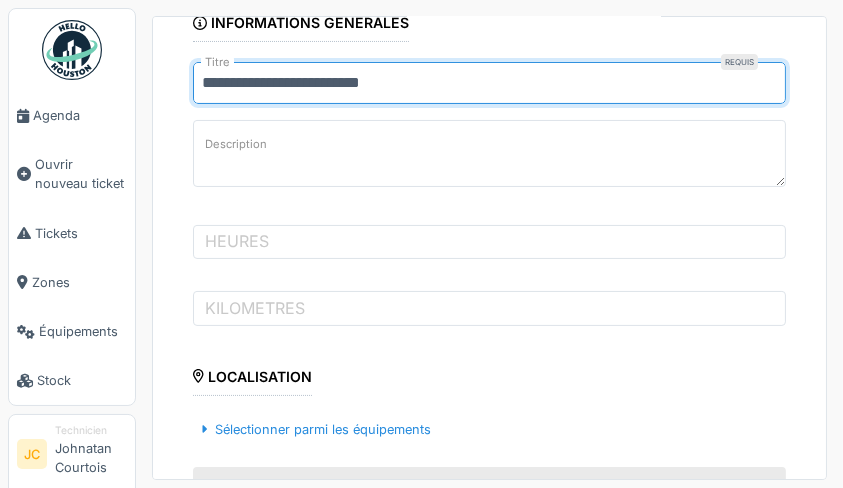 scroll, scrollTop: 300, scrollLeft: 0, axis: vertical 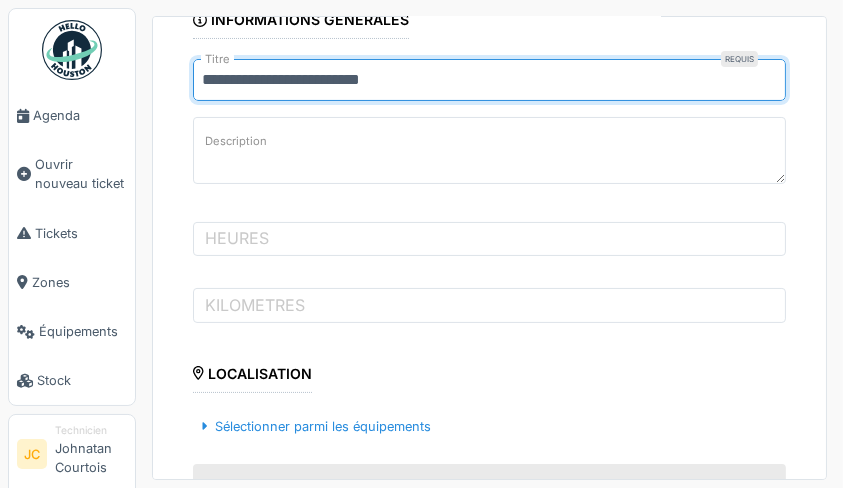 type on "**********" 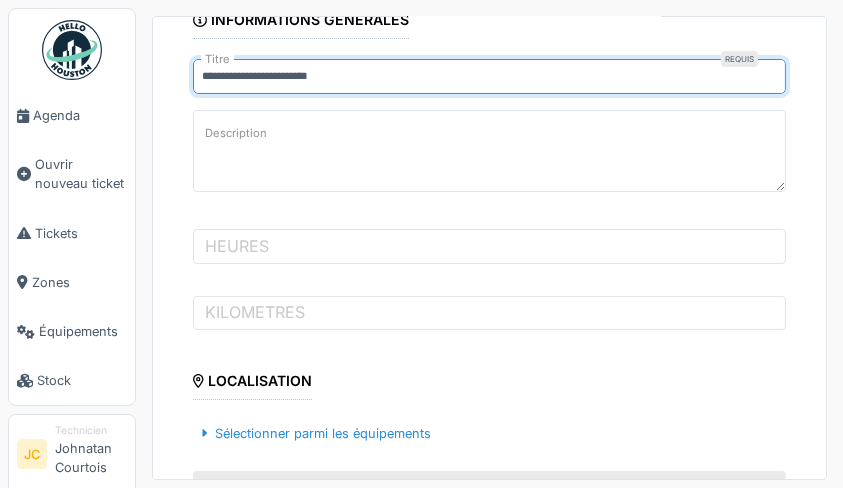 click on "Description" at bounding box center (489, 151) 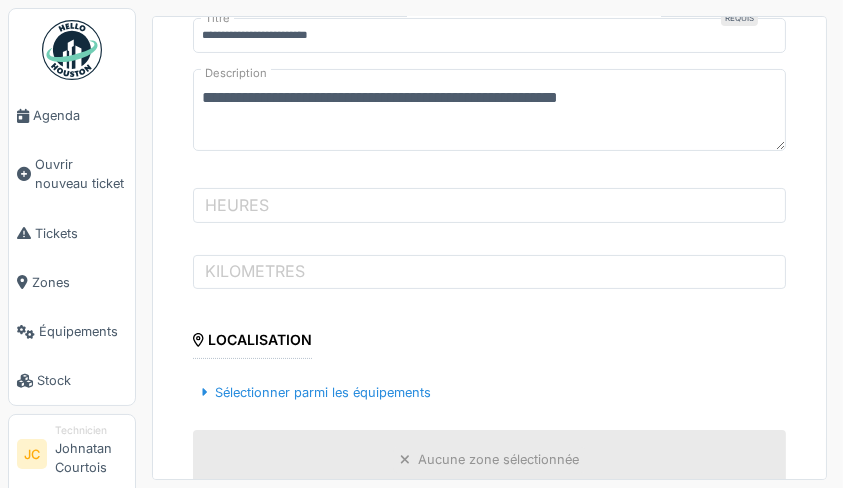 scroll, scrollTop: 343, scrollLeft: 0, axis: vertical 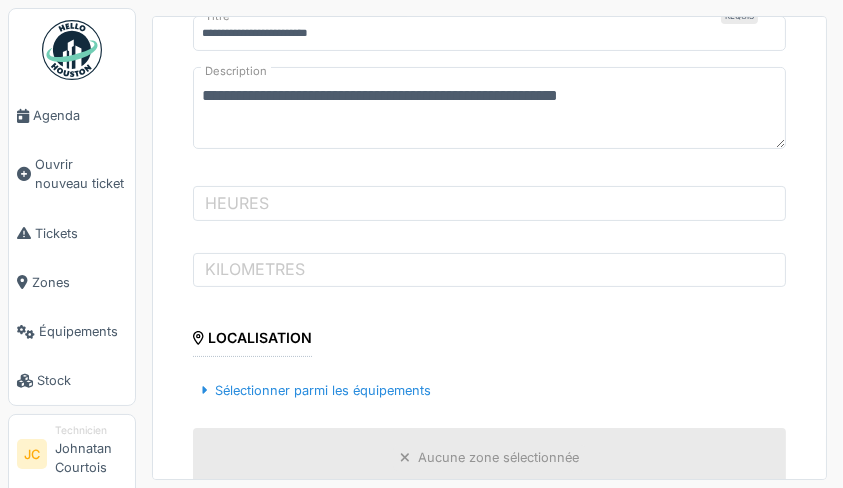 type on "**********" 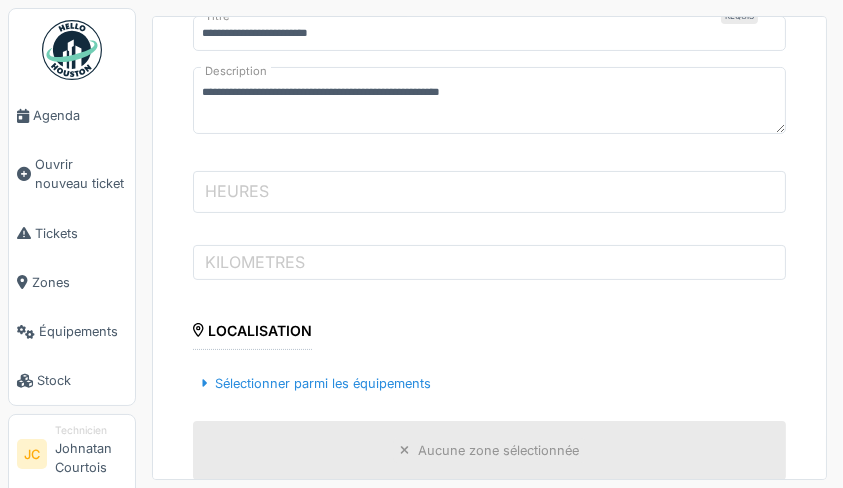 click on "HEURES" at bounding box center [489, 192] 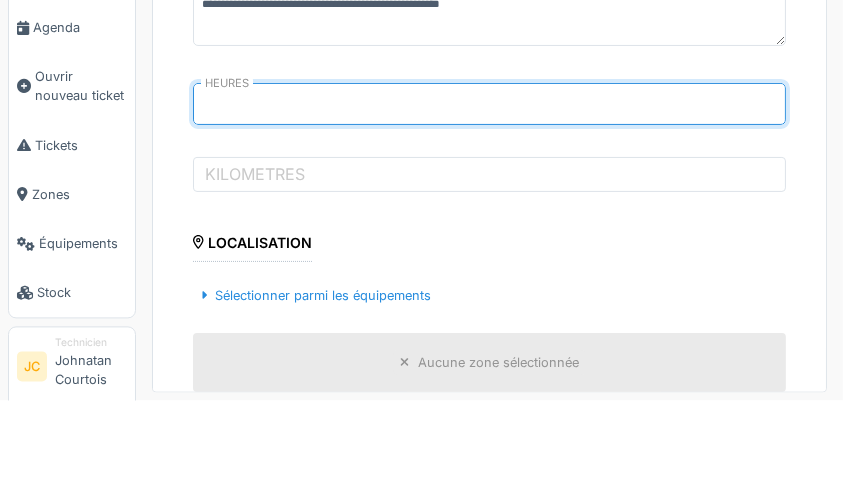 type on "*****" 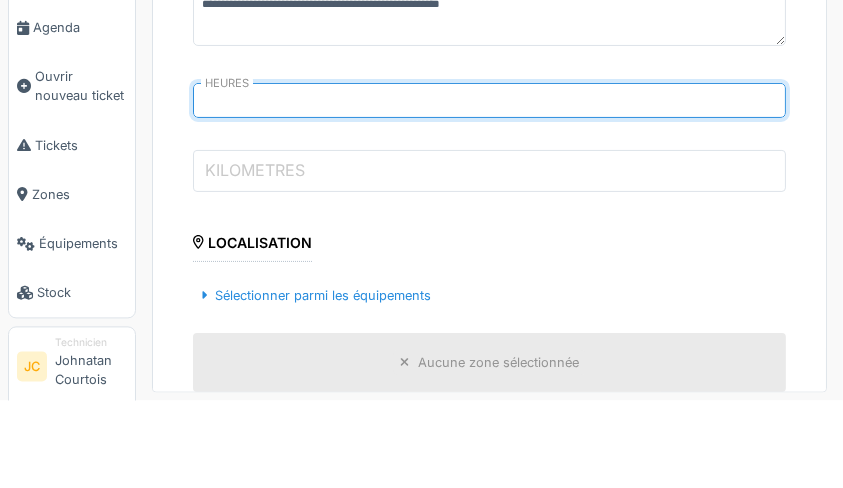 click on "KILOMETRES" at bounding box center [489, 259] 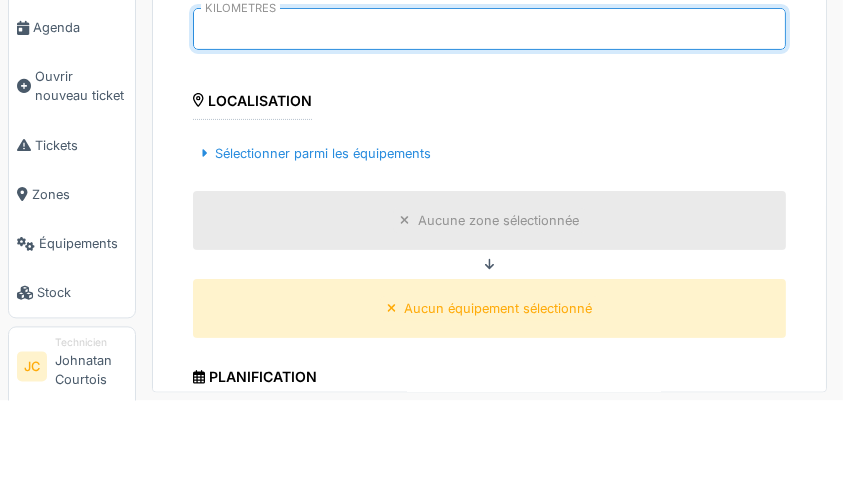scroll, scrollTop: 488, scrollLeft: 0, axis: vertical 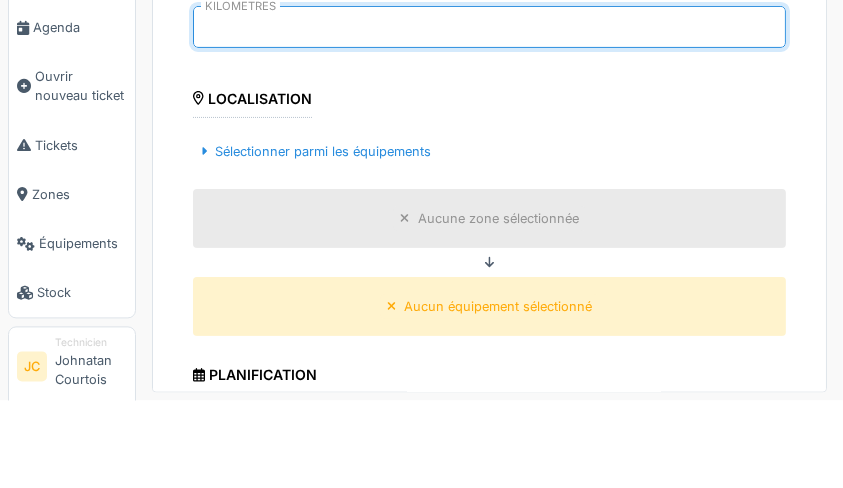 type on "******" 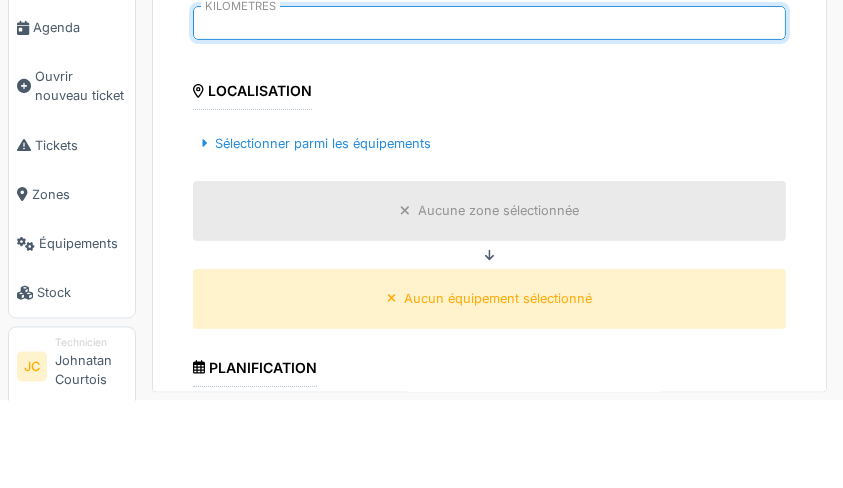 click on "Sélectionner parmi les équipements" at bounding box center [316, 230] 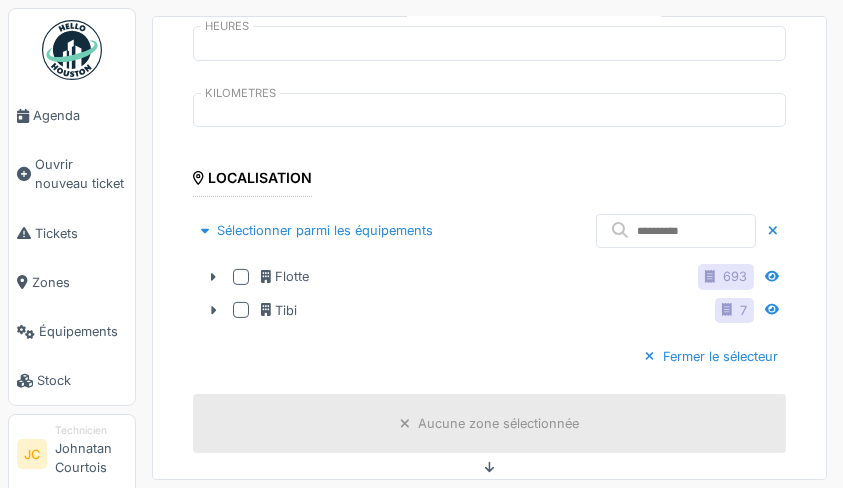 click on "Flotte" at bounding box center (285, 276) 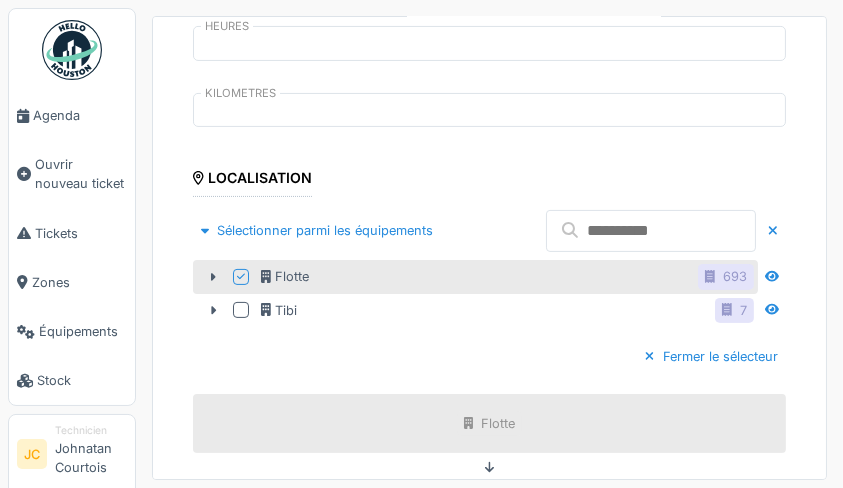 click at bounding box center (651, 231) 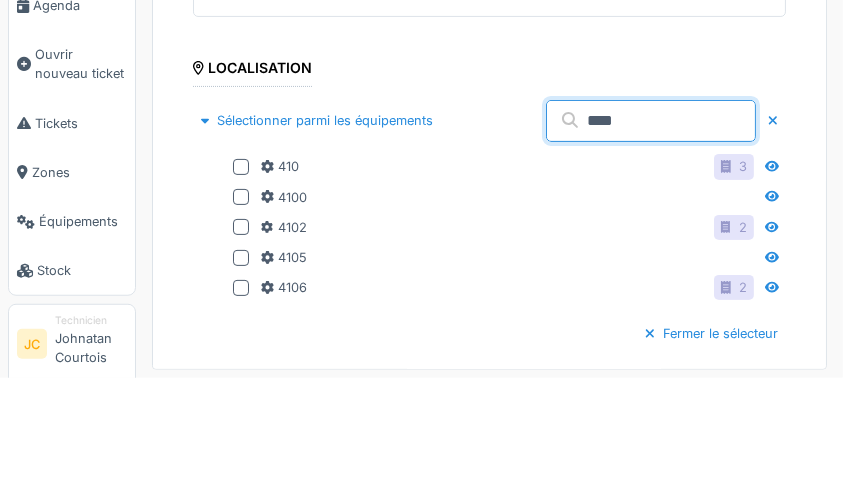 type on "***" 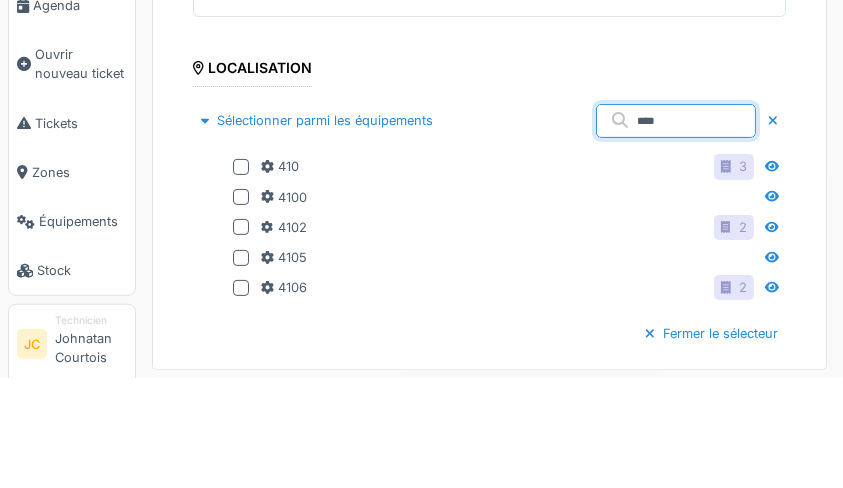 click at bounding box center (245, 277) 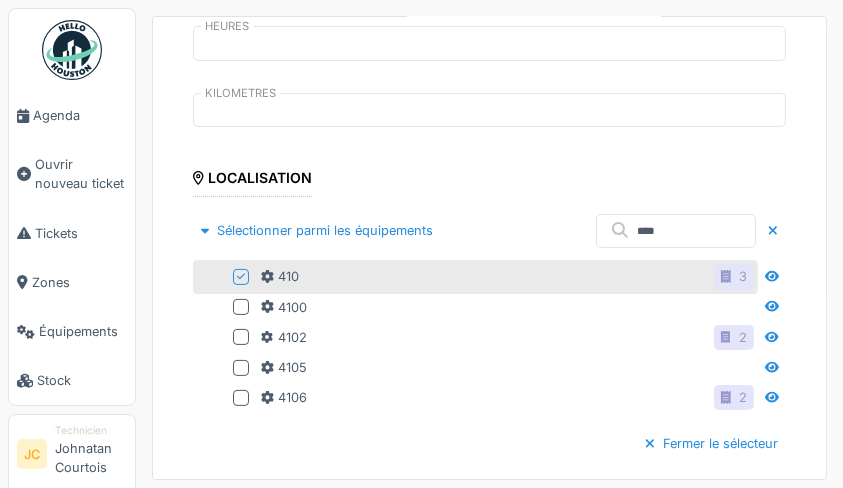 click on "Fermer le sélecteur" at bounding box center [711, 443] 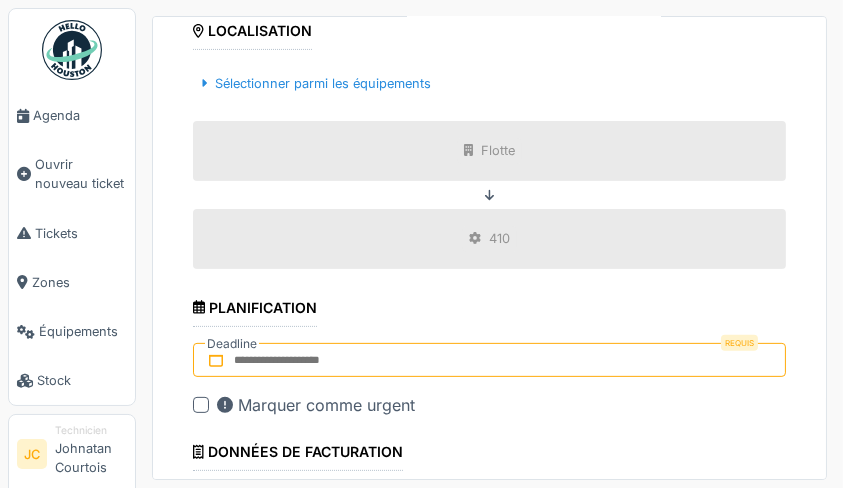 scroll, scrollTop: 636, scrollLeft: 0, axis: vertical 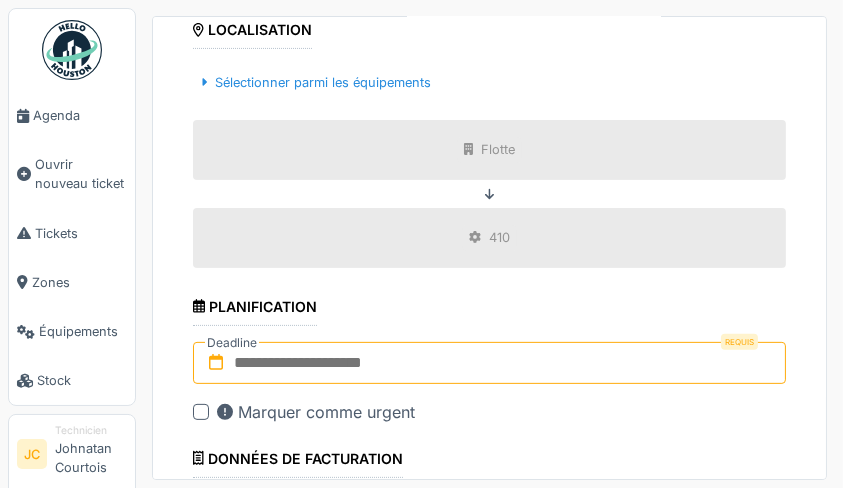 click at bounding box center [489, 363] 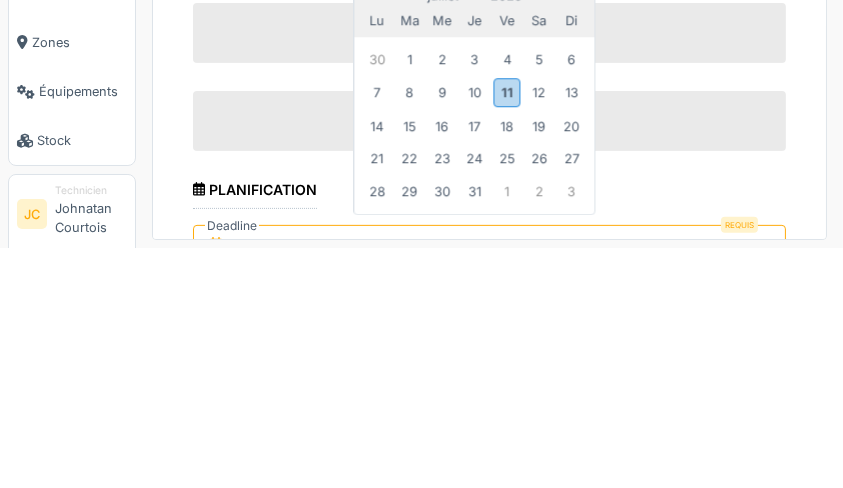 scroll, scrollTop: 493, scrollLeft: 0, axis: vertical 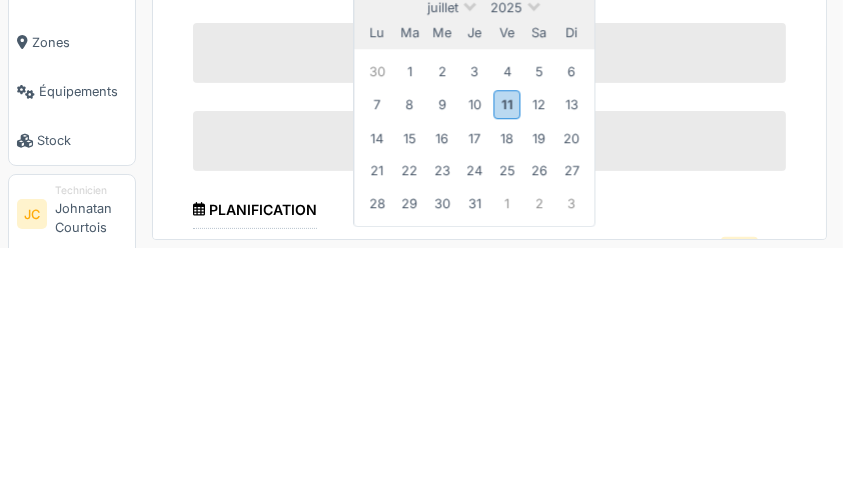 click on "11" at bounding box center (506, 345) 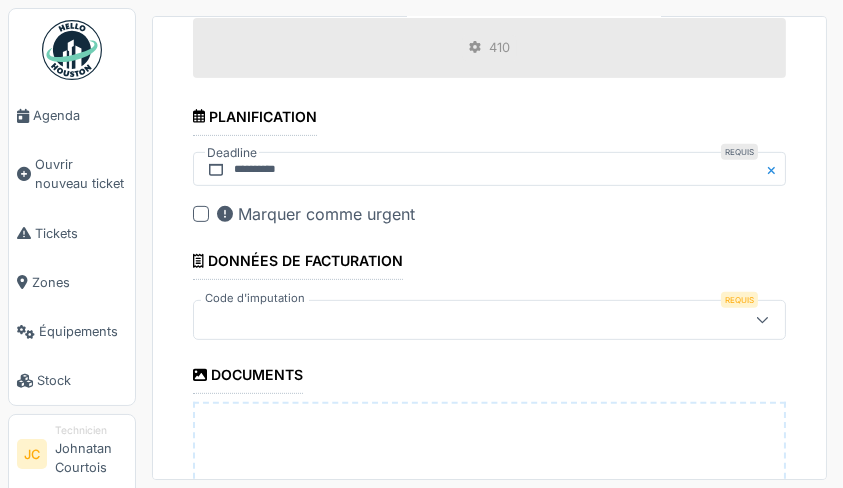 scroll, scrollTop: 832, scrollLeft: 0, axis: vertical 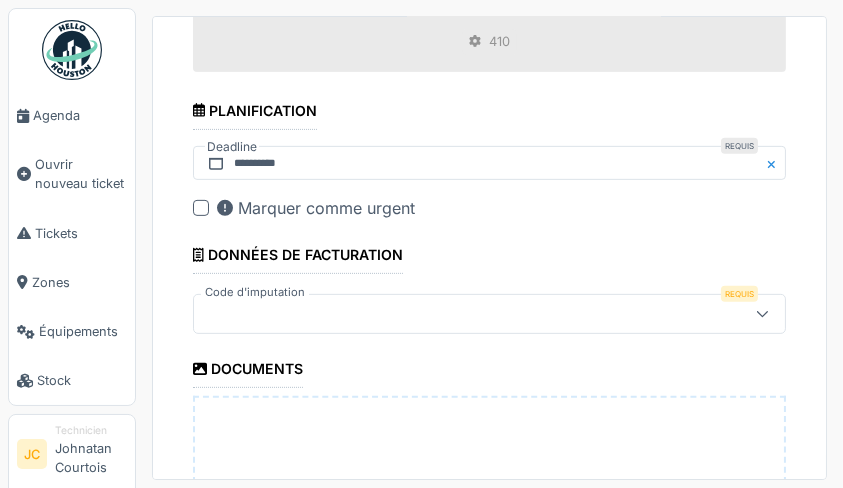 click at bounding box center (762, 314) 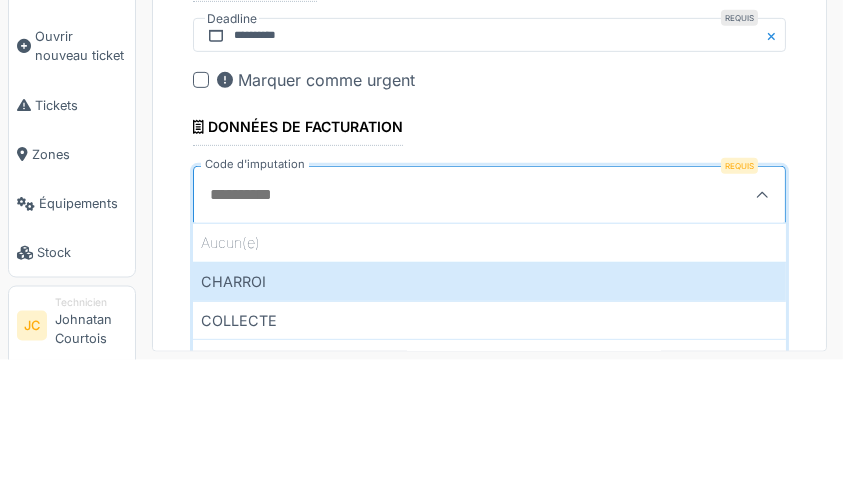 scroll, scrollTop: 2, scrollLeft: 0, axis: vertical 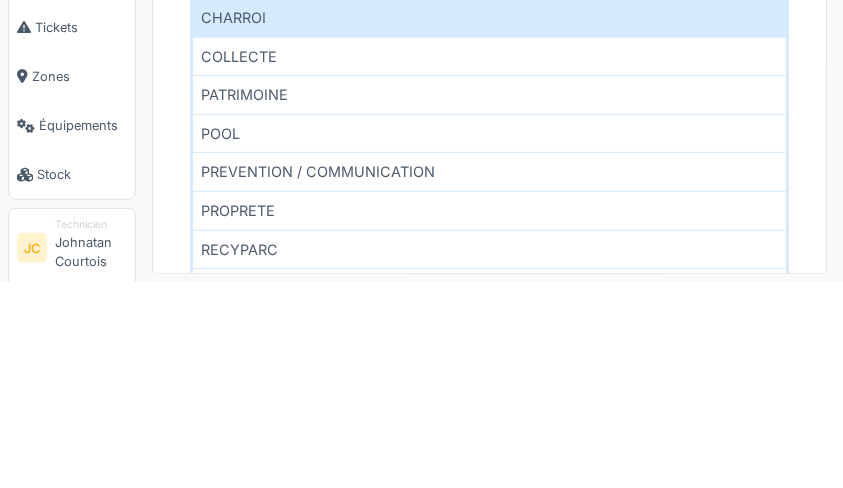 click on "PREVENTION / COMMUNICATION" at bounding box center [489, 377] 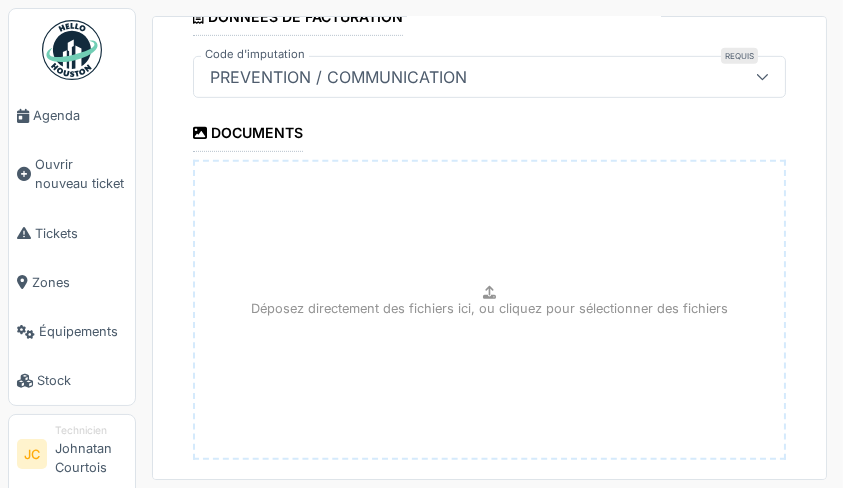 scroll, scrollTop: 1077, scrollLeft: 0, axis: vertical 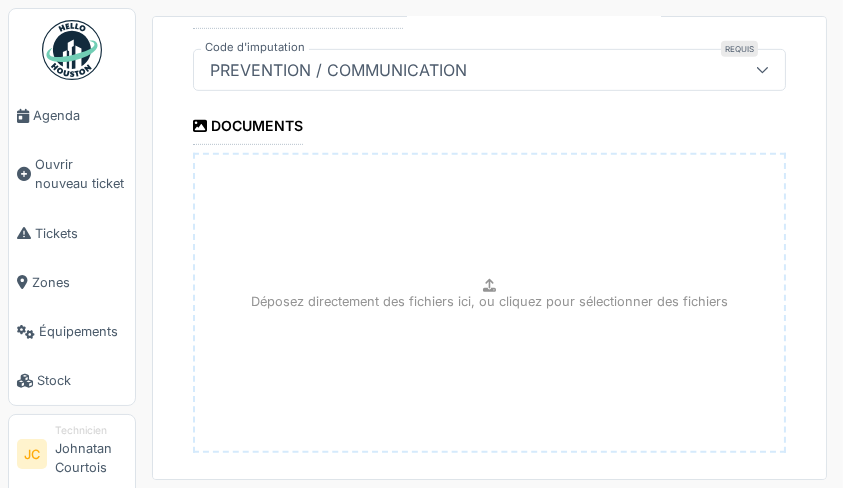 click 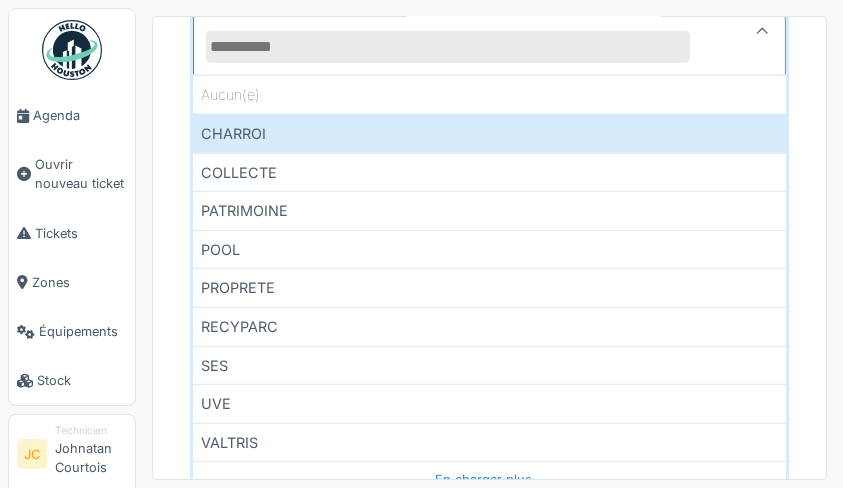 scroll, scrollTop: 1232, scrollLeft: 0, axis: vertical 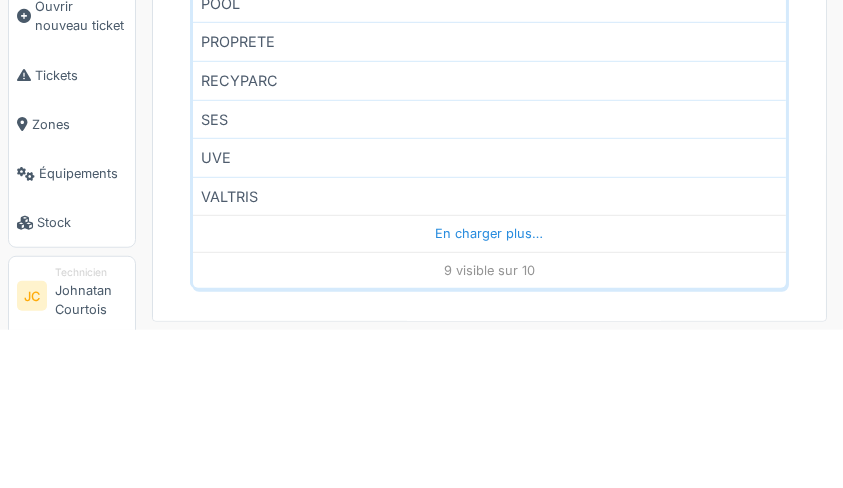 click on "RECYPARC" at bounding box center [489, 238] 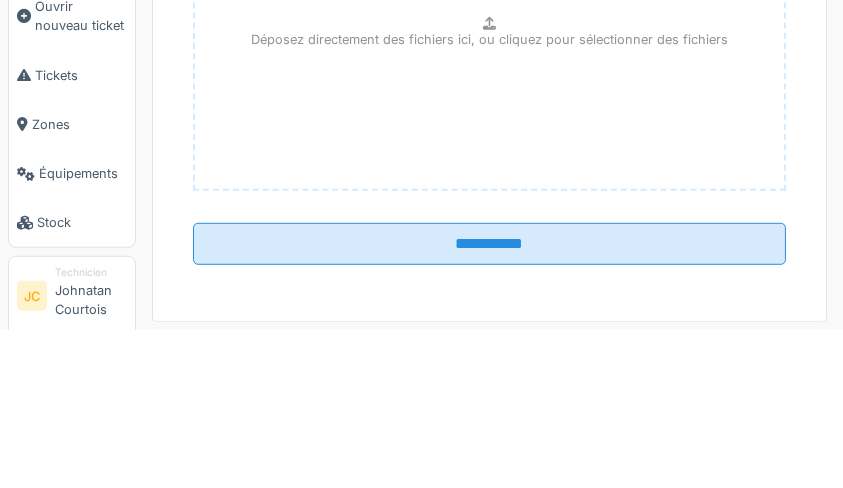 scroll, scrollTop: 2, scrollLeft: 0, axis: vertical 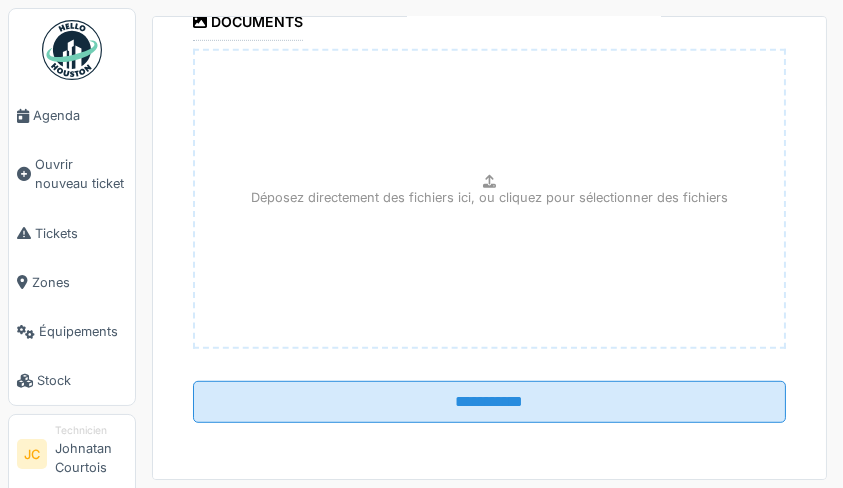 click on "**********" at bounding box center [489, 402] 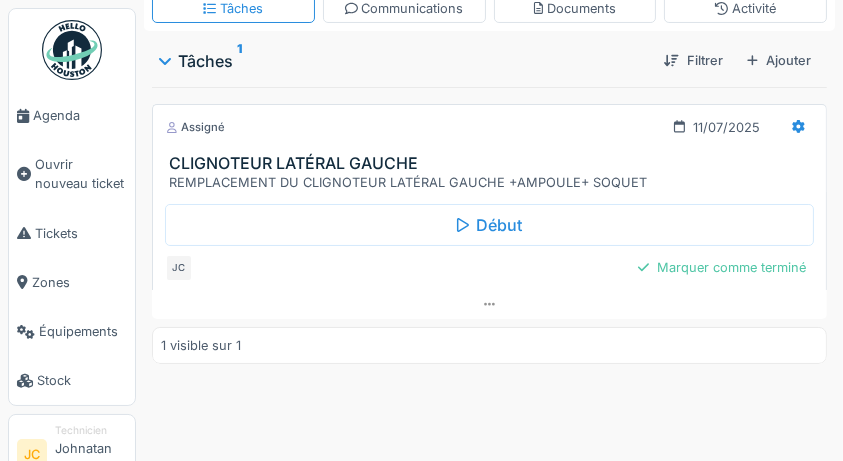 scroll, scrollTop: 225, scrollLeft: 0, axis: vertical 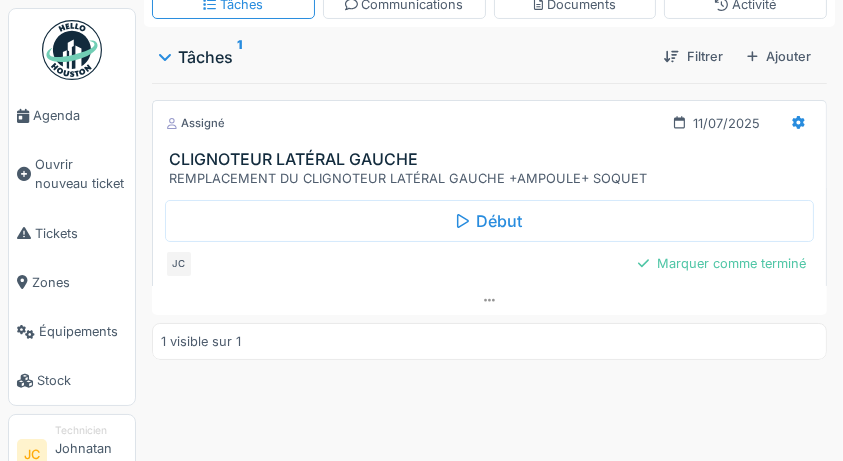 click 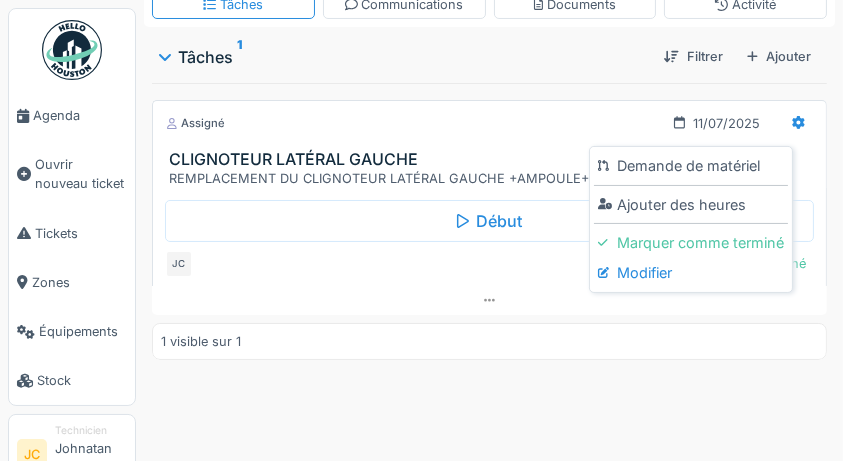 click on "Modifier" at bounding box center [691, 273] 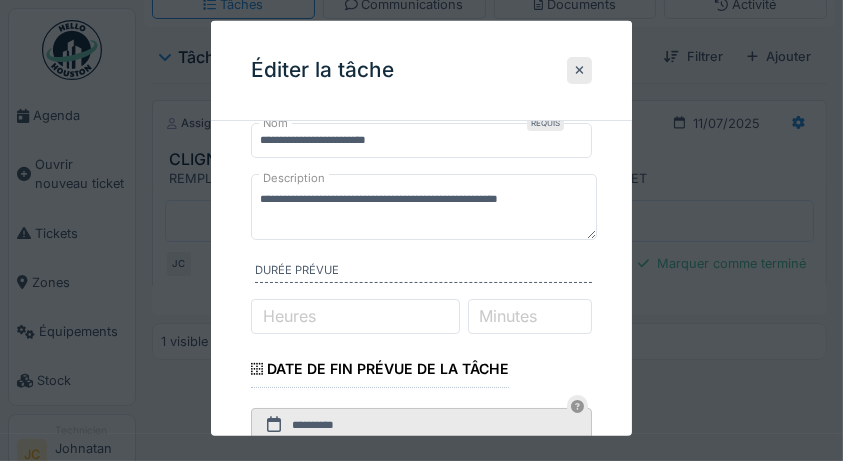 scroll, scrollTop: 141, scrollLeft: 0, axis: vertical 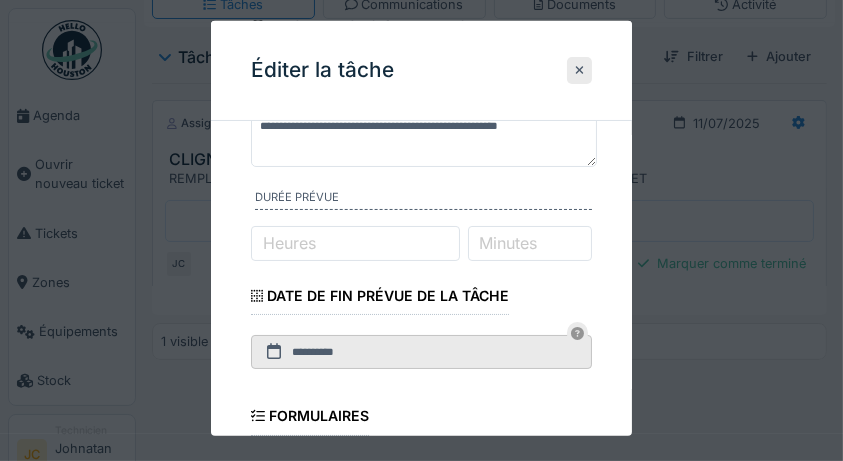 click on "Minutes" at bounding box center (509, 243) 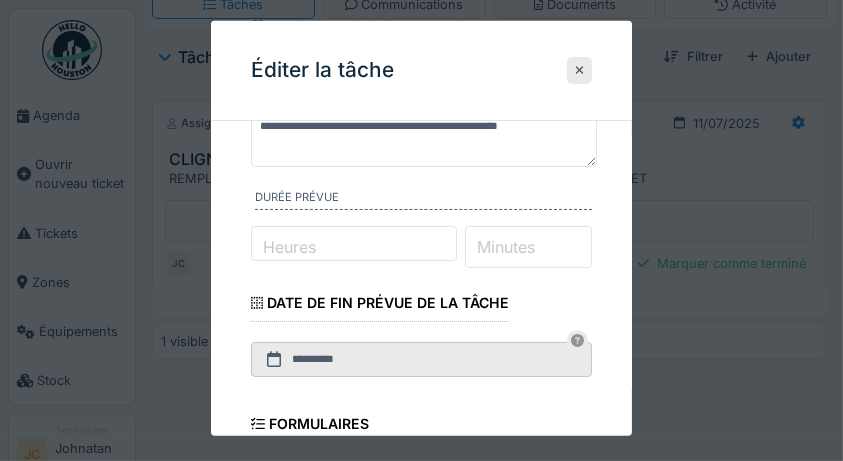 click on "*" at bounding box center [528, 247] 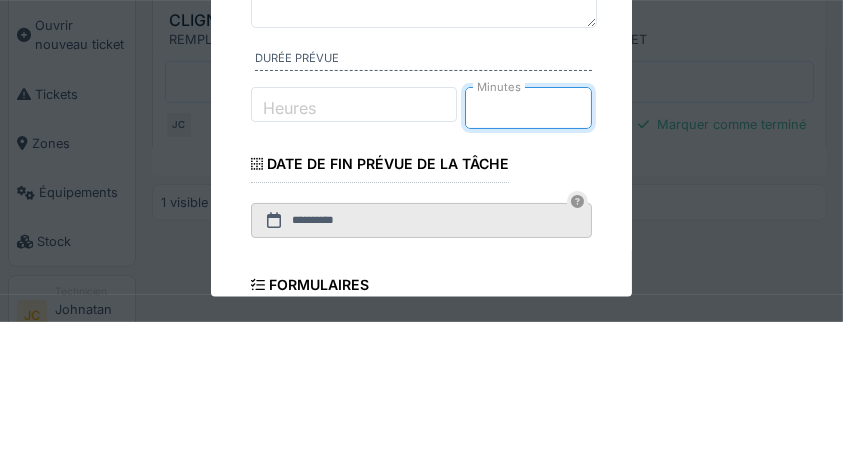 scroll, scrollTop: 225, scrollLeft: 0, axis: vertical 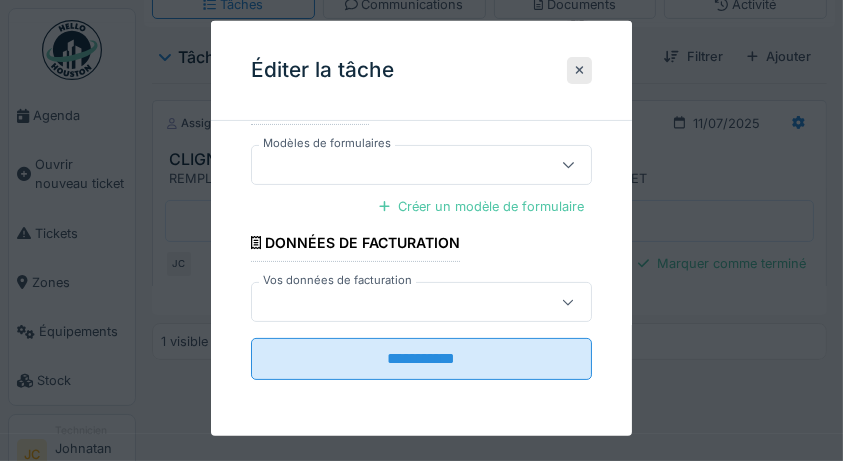 type on "**" 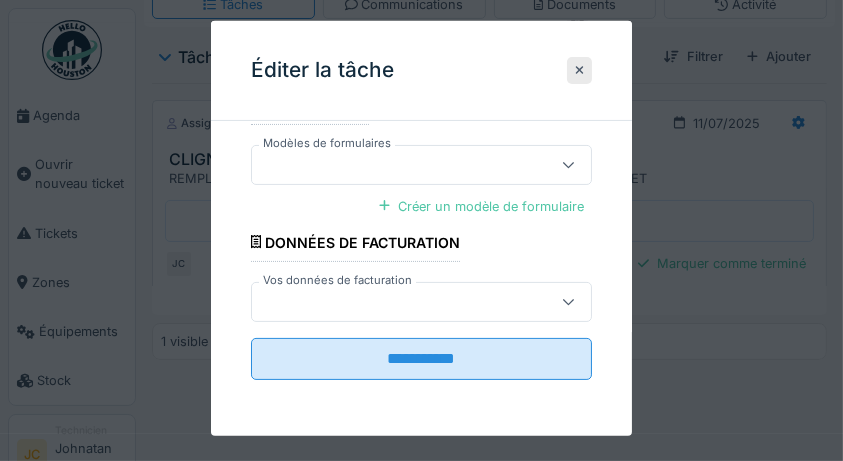 click on "**********" at bounding box center [422, 359] 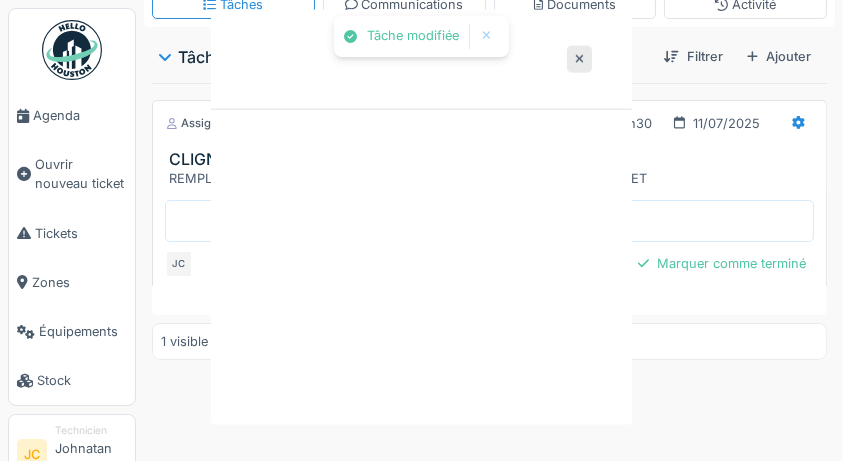 scroll, scrollTop: 0, scrollLeft: 0, axis: both 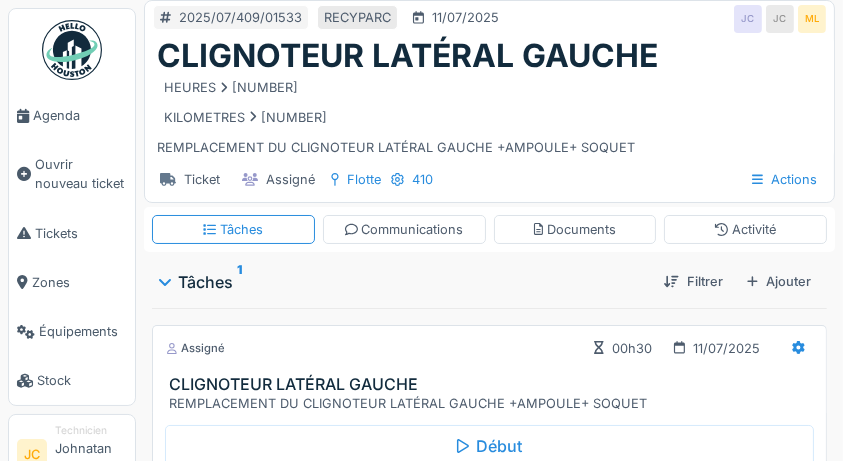click on "Assigné 00h30 [DATE]" at bounding box center [489, 348] 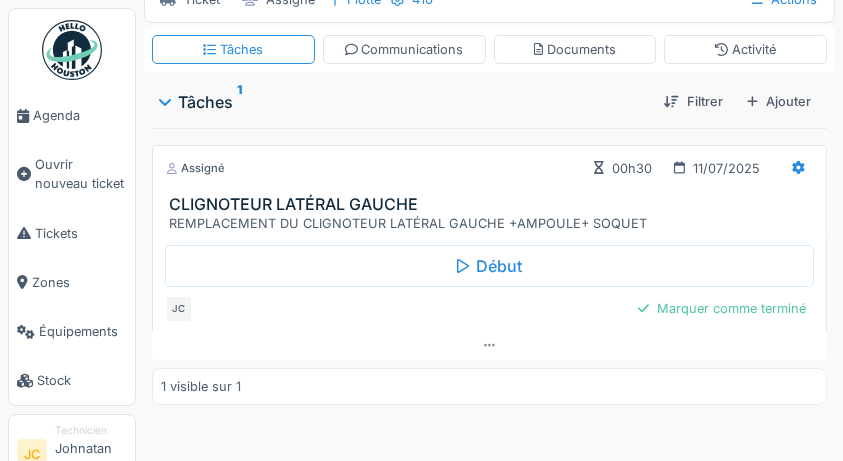 scroll, scrollTop: 240, scrollLeft: 0, axis: vertical 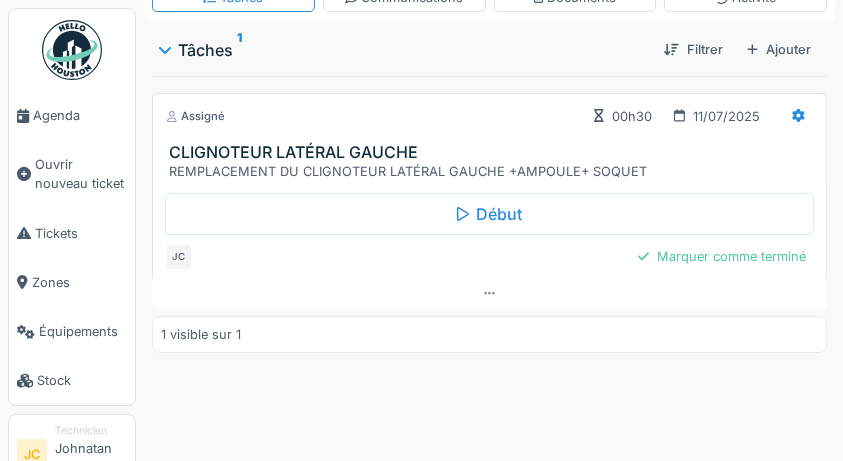click on "Marquer comme terminé" at bounding box center (722, 256) 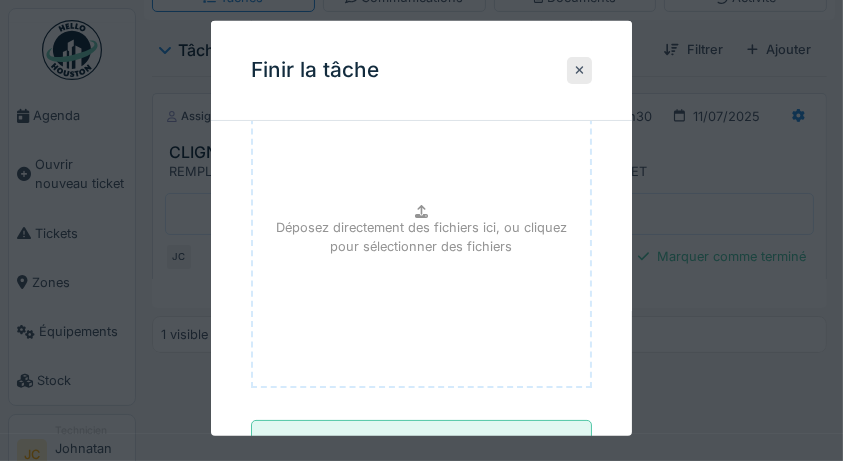 scroll, scrollTop: 300, scrollLeft: 0, axis: vertical 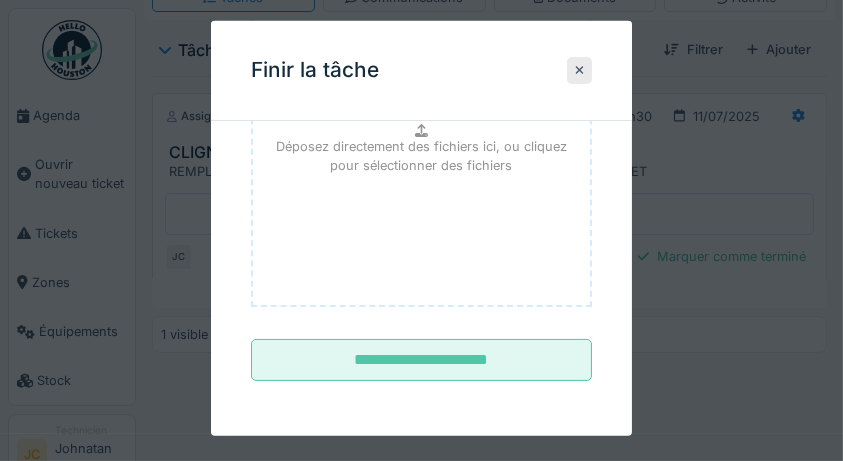 click on "**********" at bounding box center [422, 360] 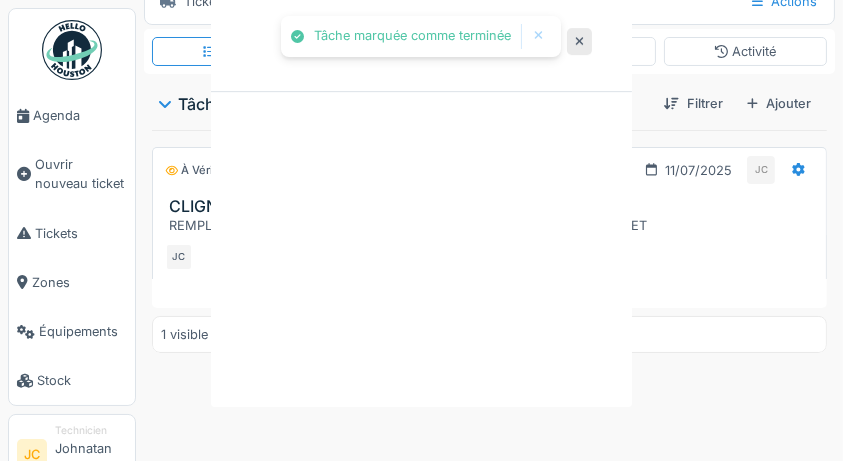 scroll, scrollTop: 187, scrollLeft: 0, axis: vertical 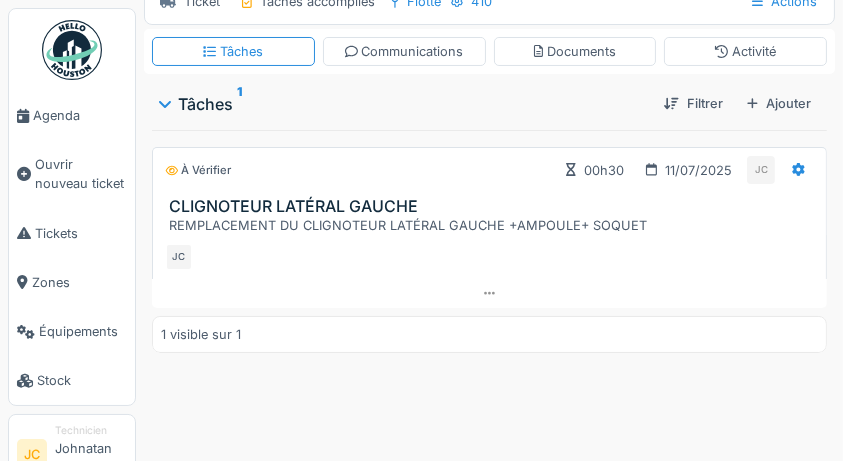 click at bounding box center (72, 50) 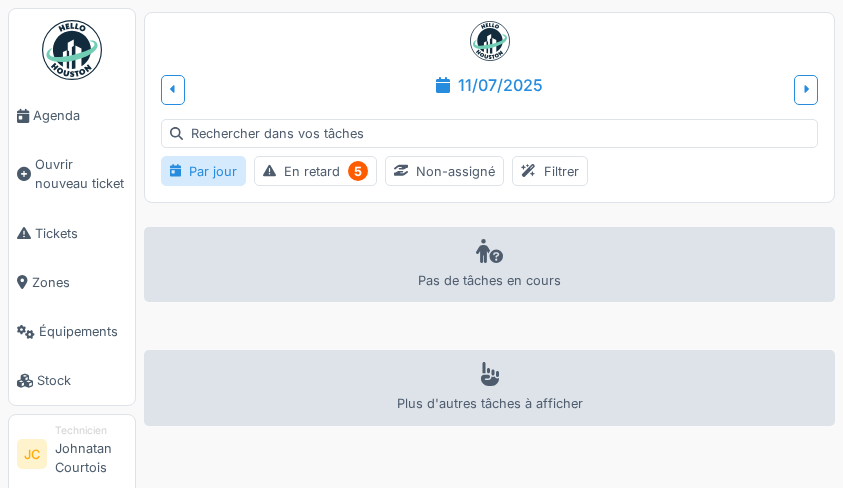 scroll, scrollTop: 0, scrollLeft: 0, axis: both 